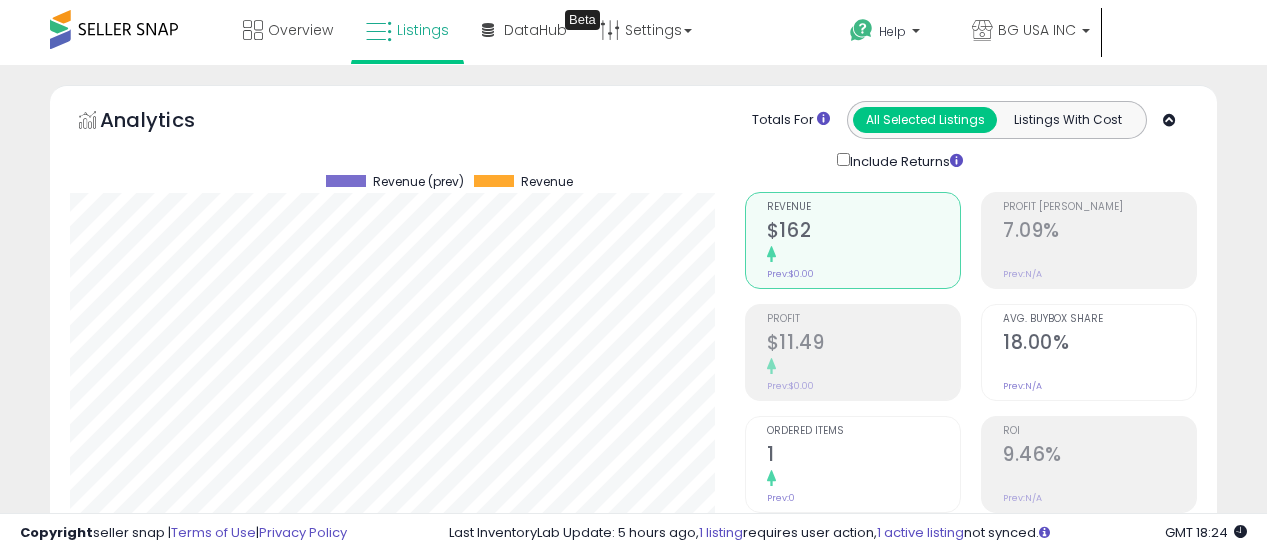 scroll, scrollTop: 765, scrollLeft: 0, axis: vertical 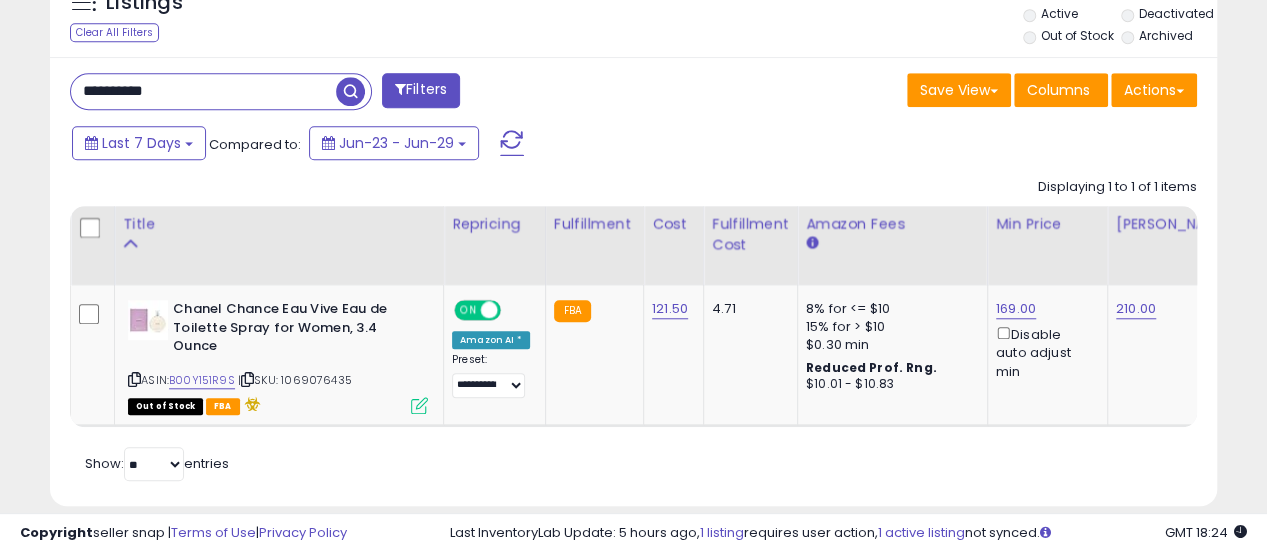 click on "**********" at bounding box center (203, 91) 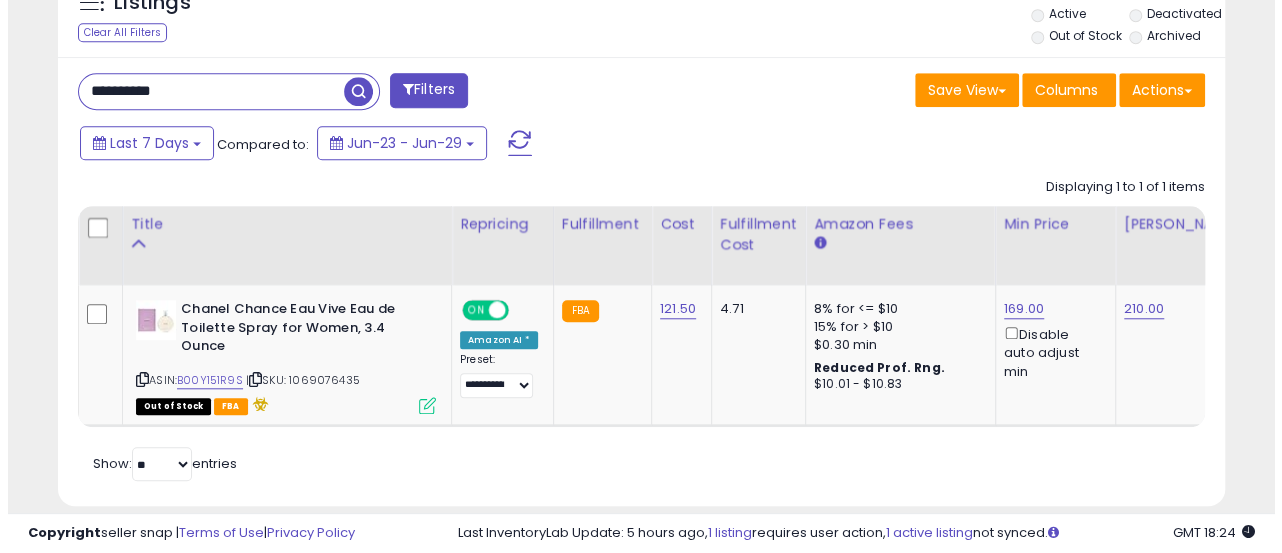 scroll, scrollTop: 665, scrollLeft: 0, axis: vertical 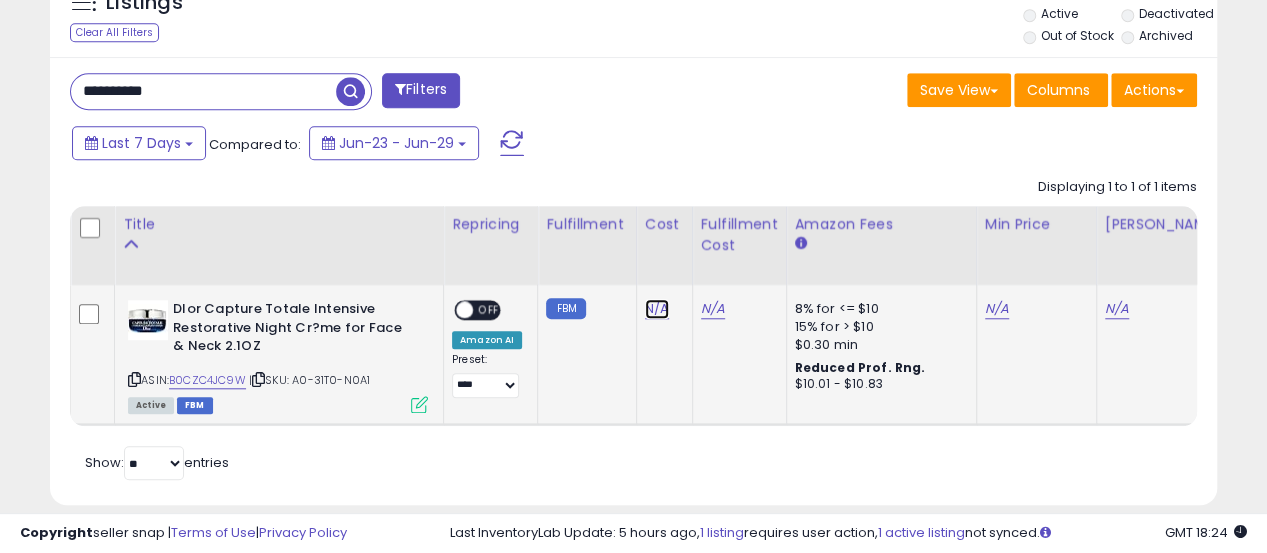 click on "N/A" at bounding box center [657, 309] 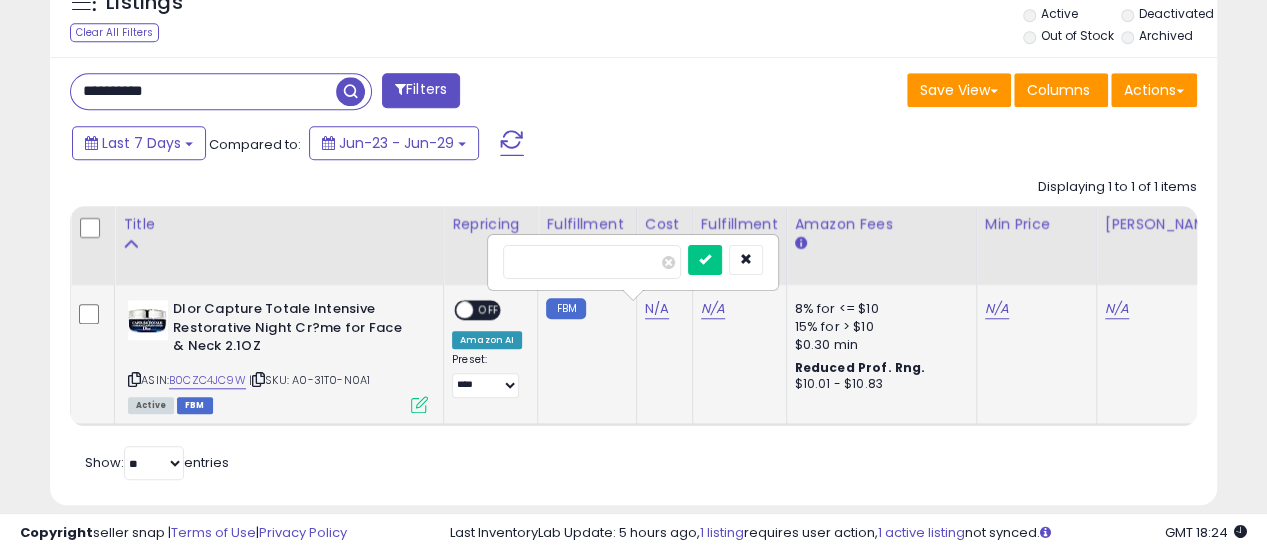 click at bounding box center (592, 262) 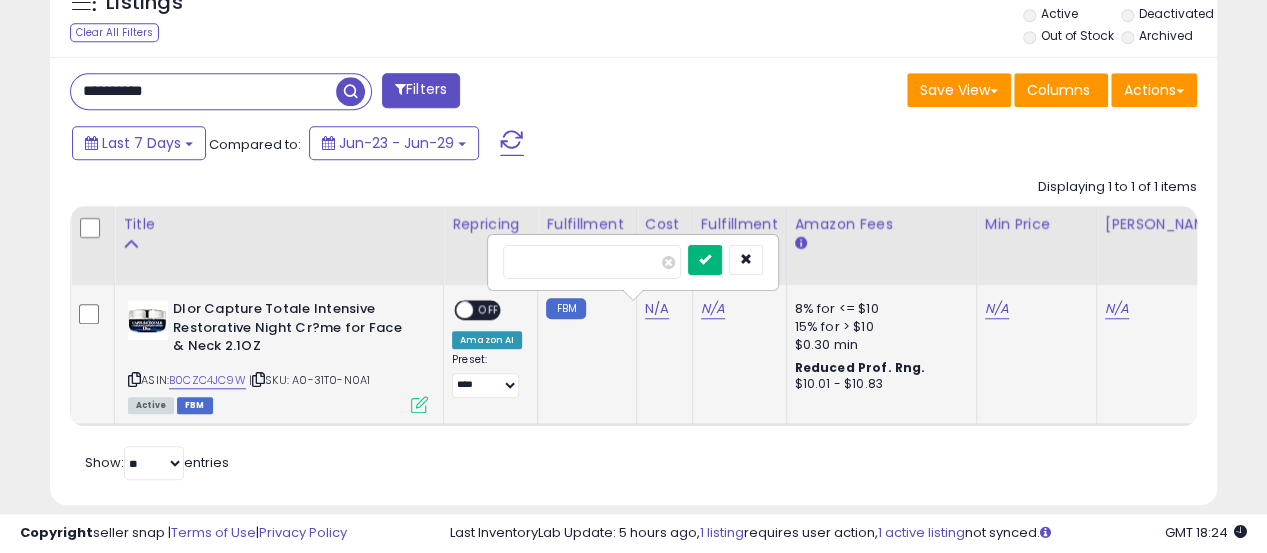 type on "**" 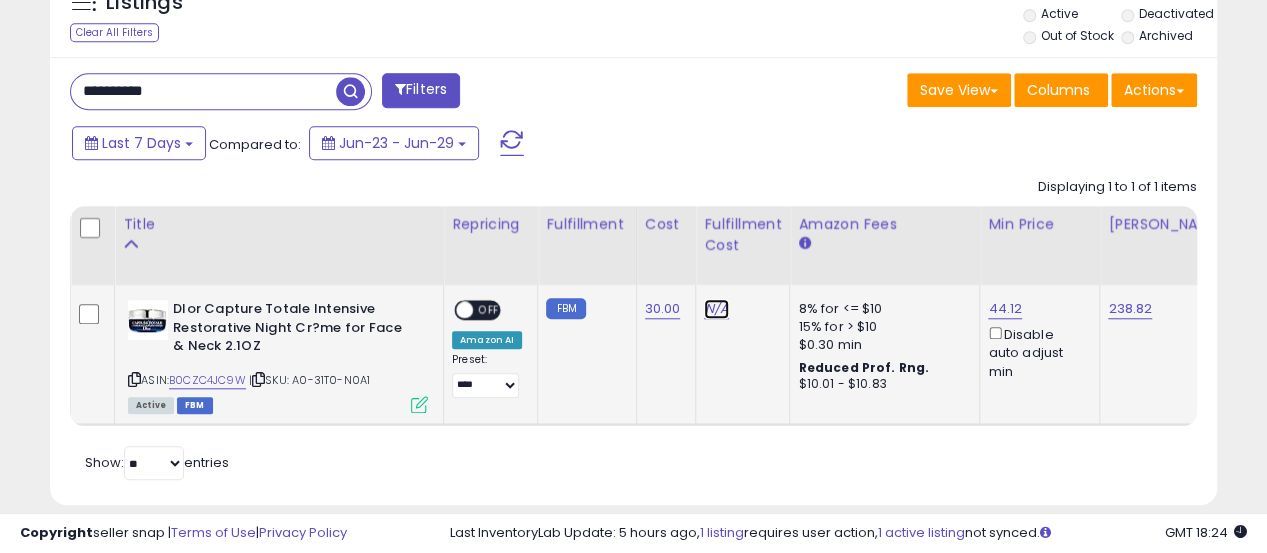 click on "N/A" at bounding box center (716, 309) 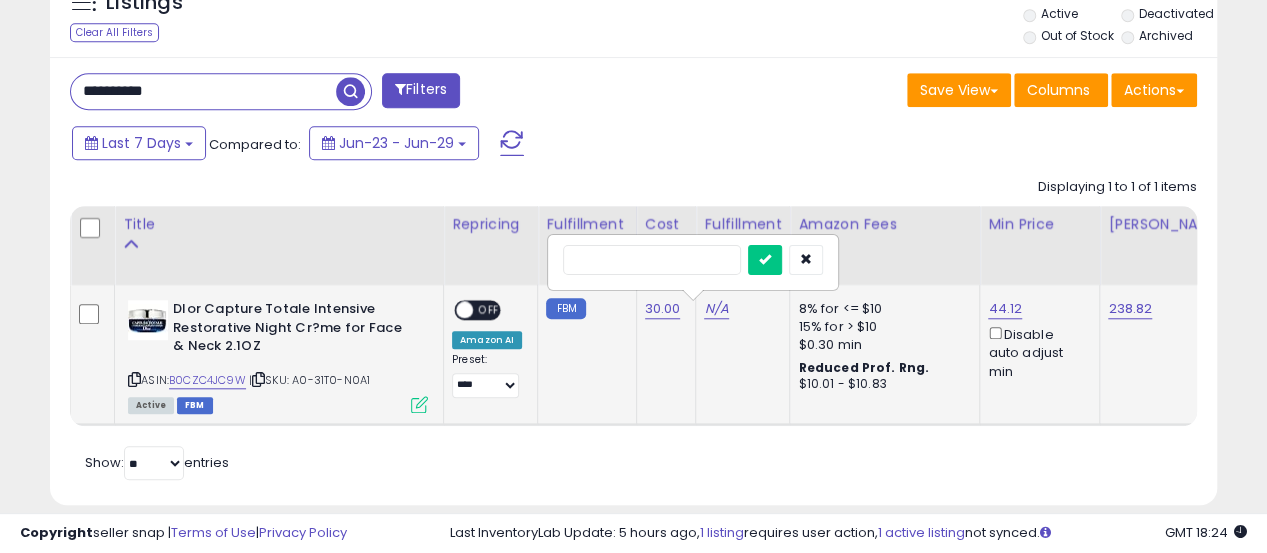 click at bounding box center [652, 260] 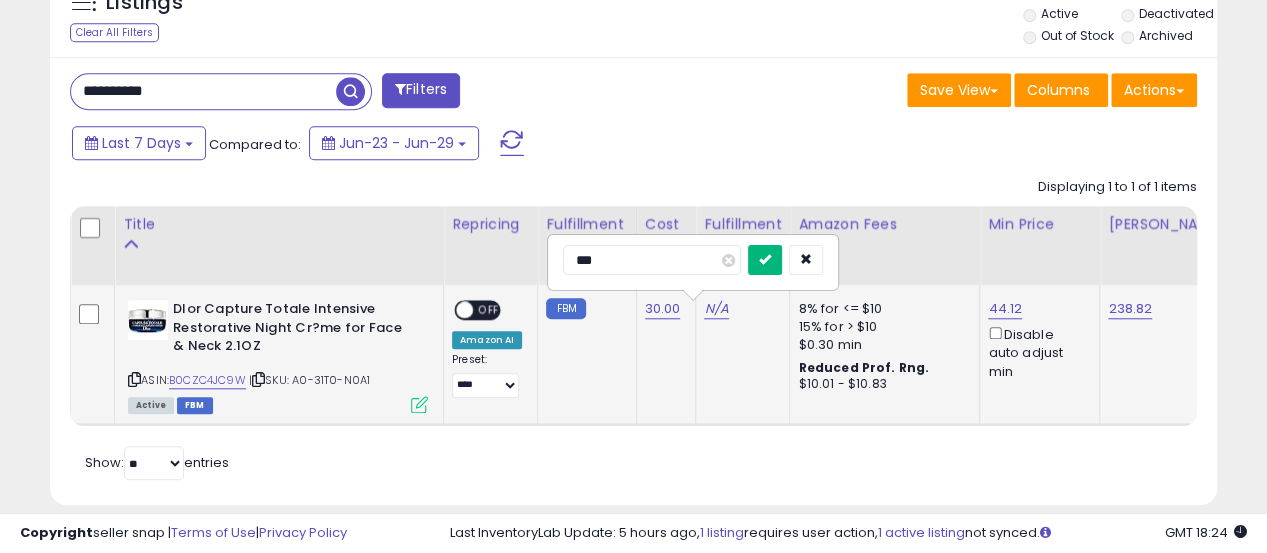 type on "***" 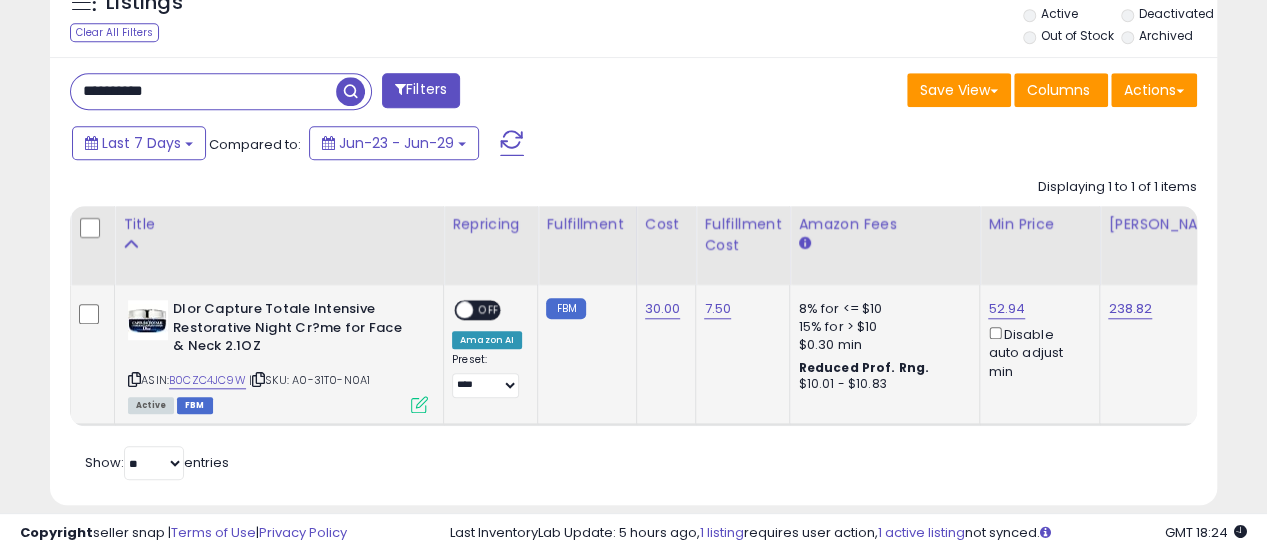 scroll, scrollTop: 0, scrollLeft: 102, axis: horizontal 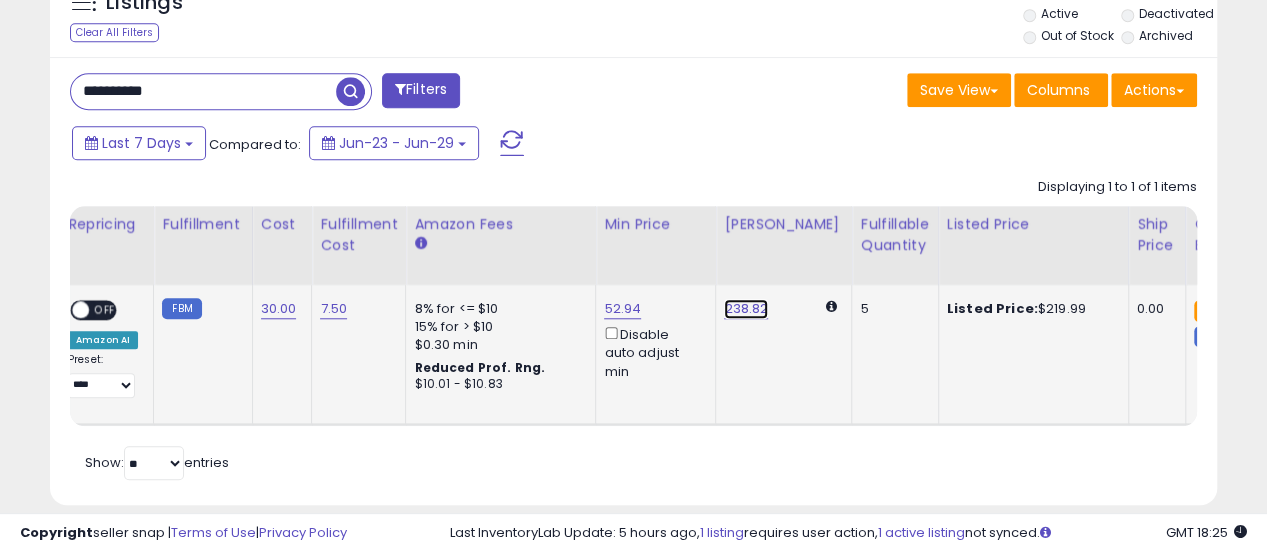 click on "238.82" at bounding box center (746, 309) 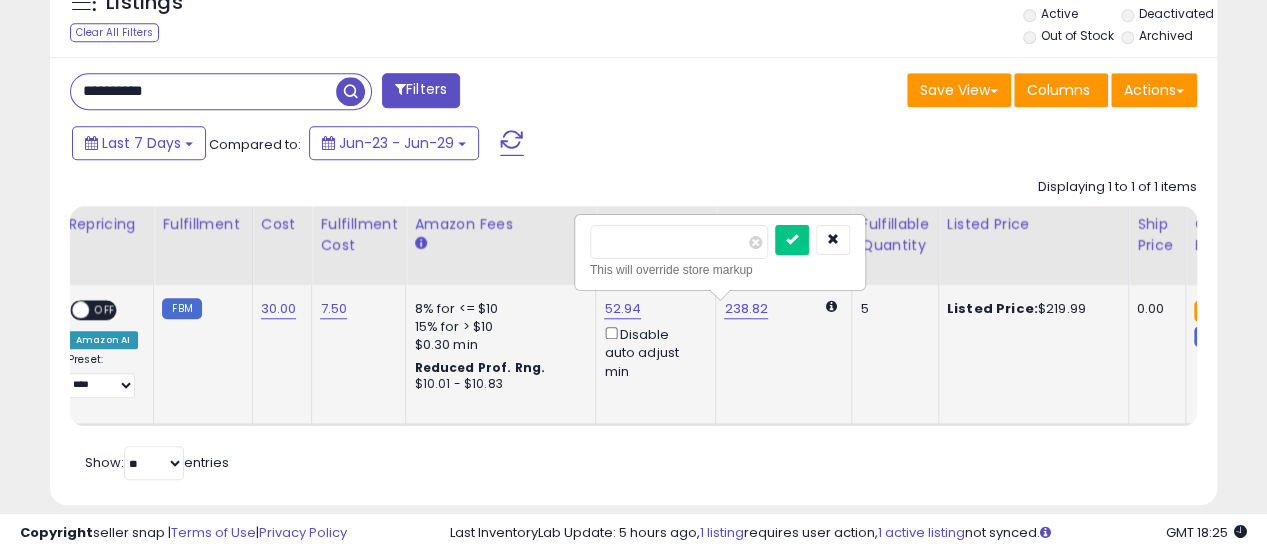 click on "******" at bounding box center (679, 242) 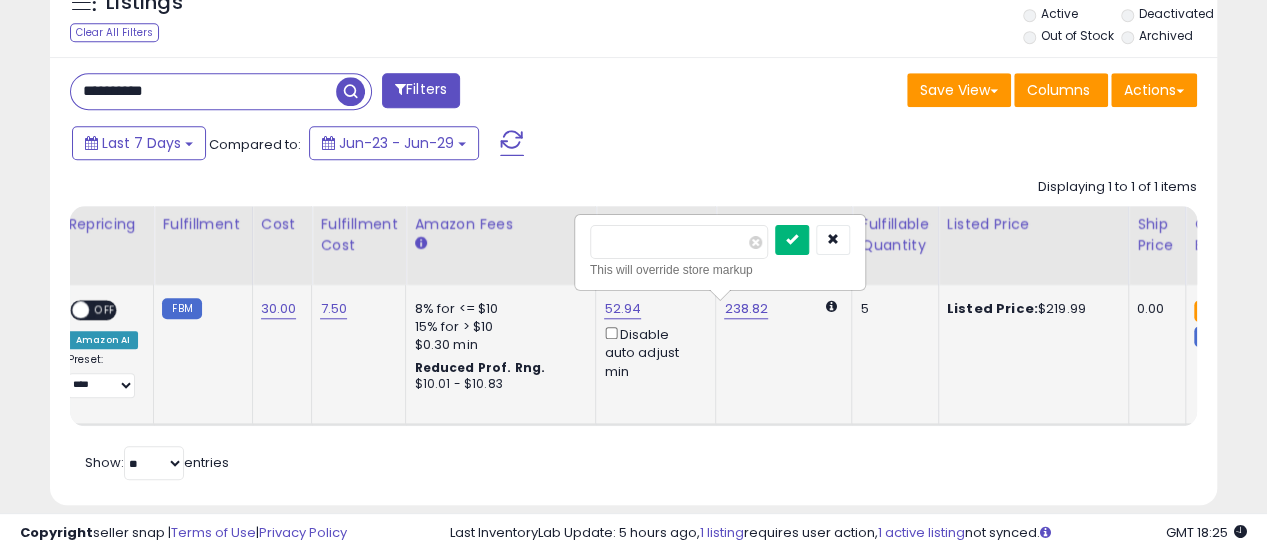 type on "***" 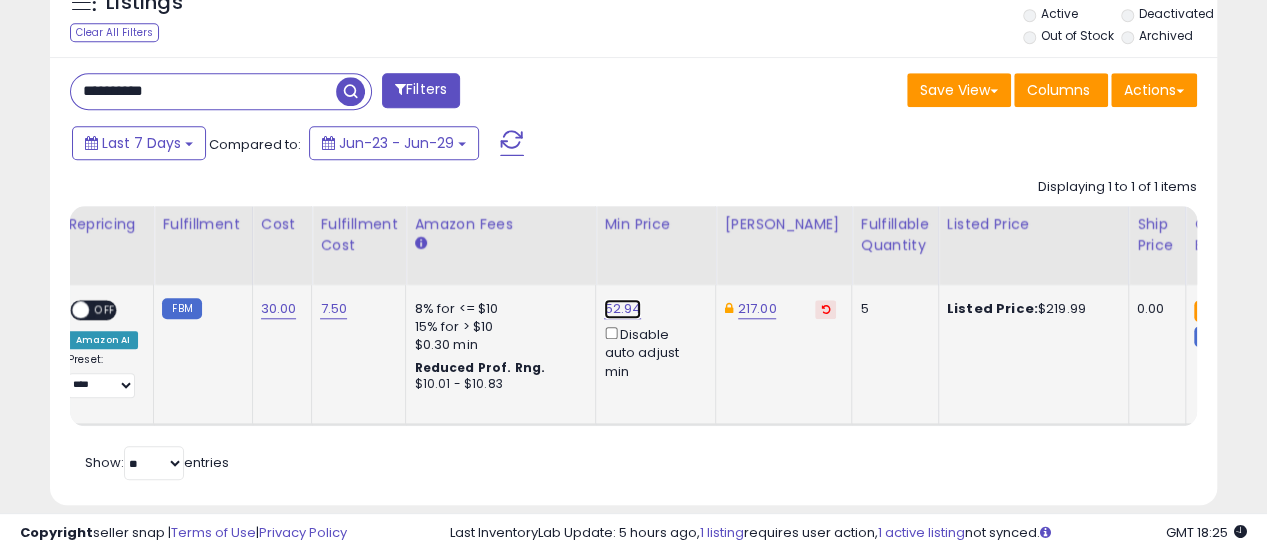 click on "52.94" at bounding box center (622, 309) 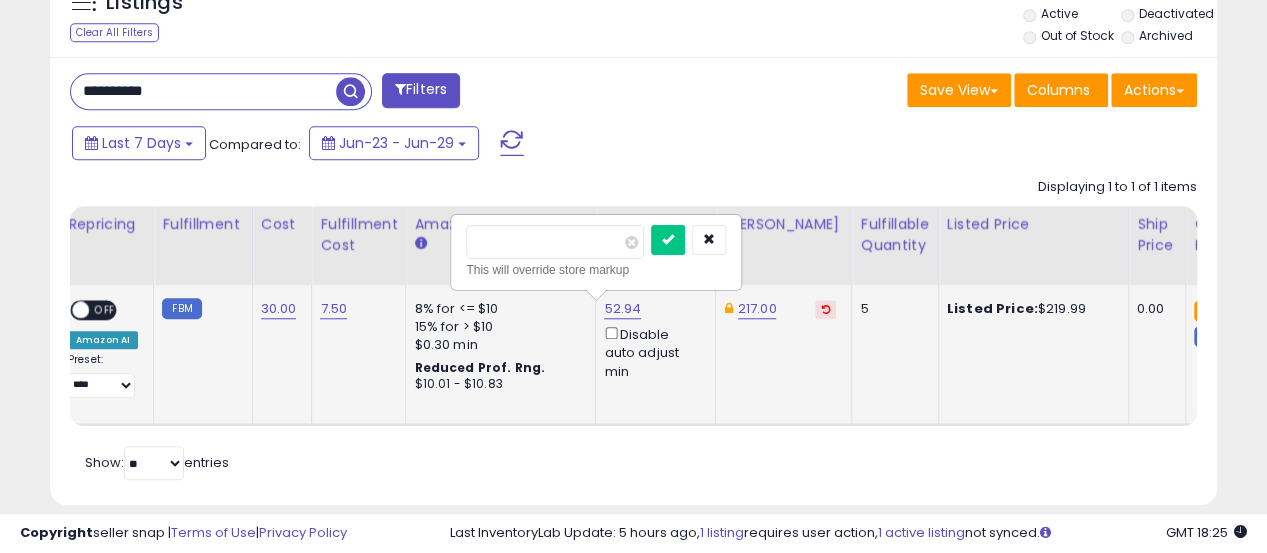 click on "*****" at bounding box center [555, 242] 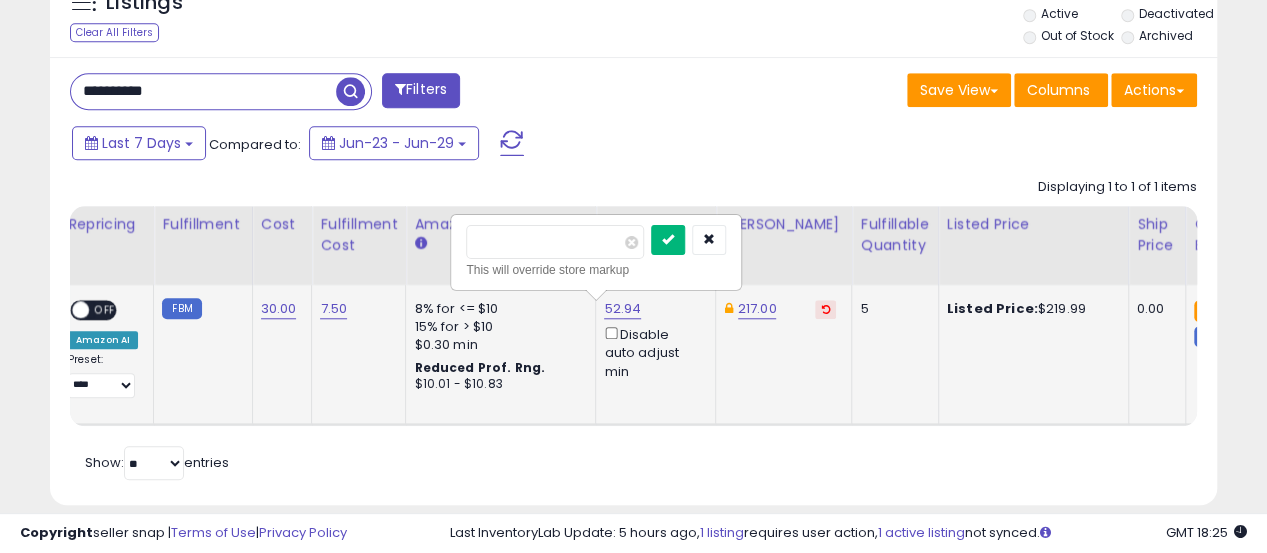 type on "***" 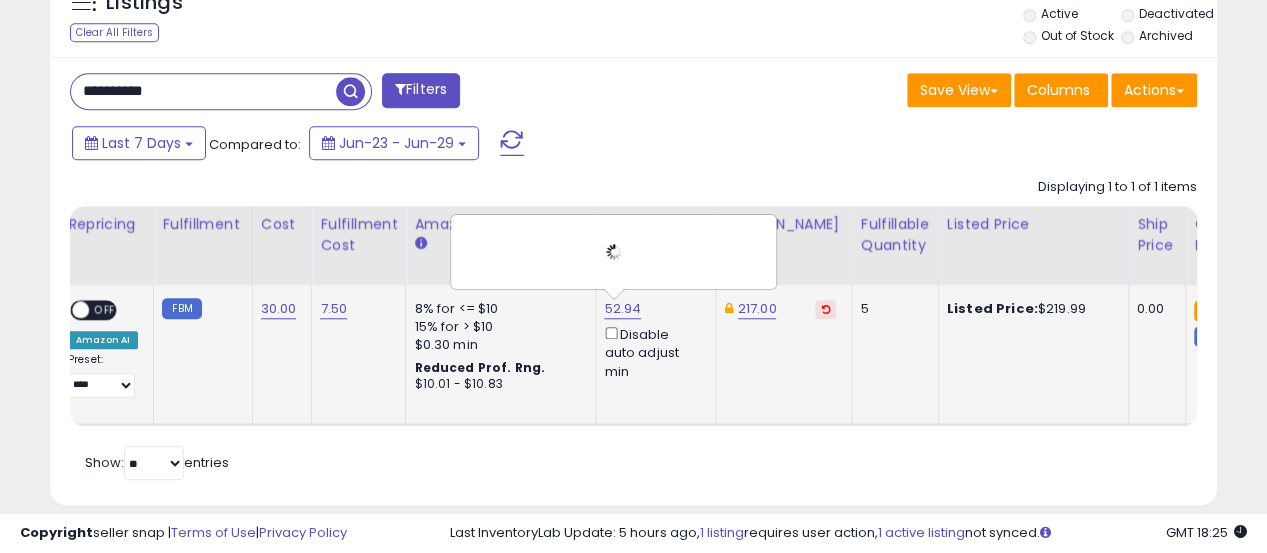 click on "OFF" at bounding box center [105, 310] 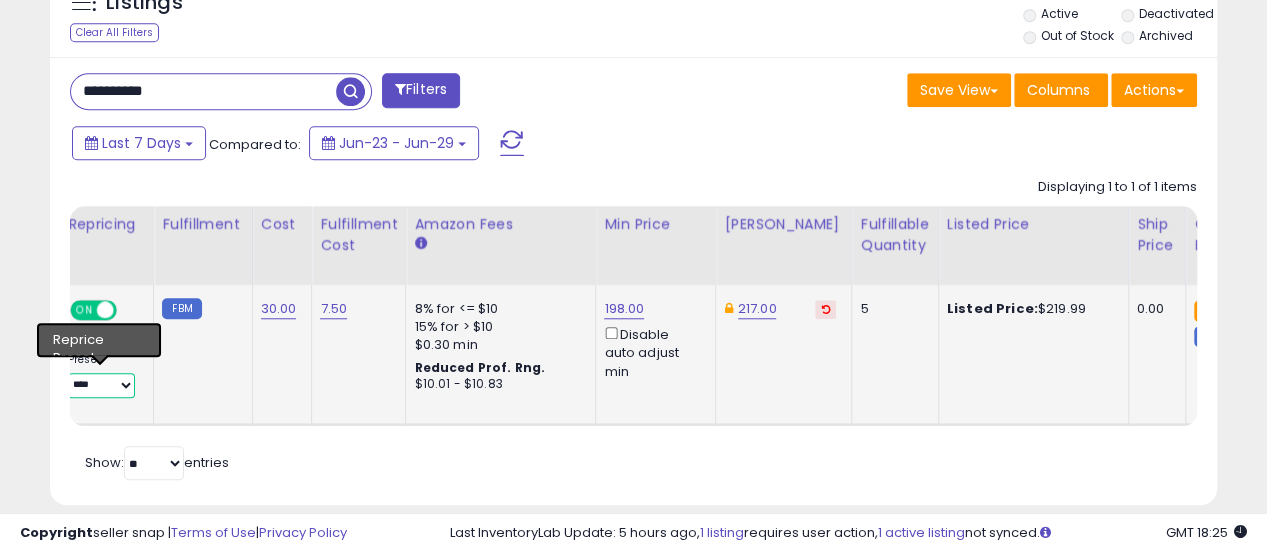 click on "**********" at bounding box center [101, 385] 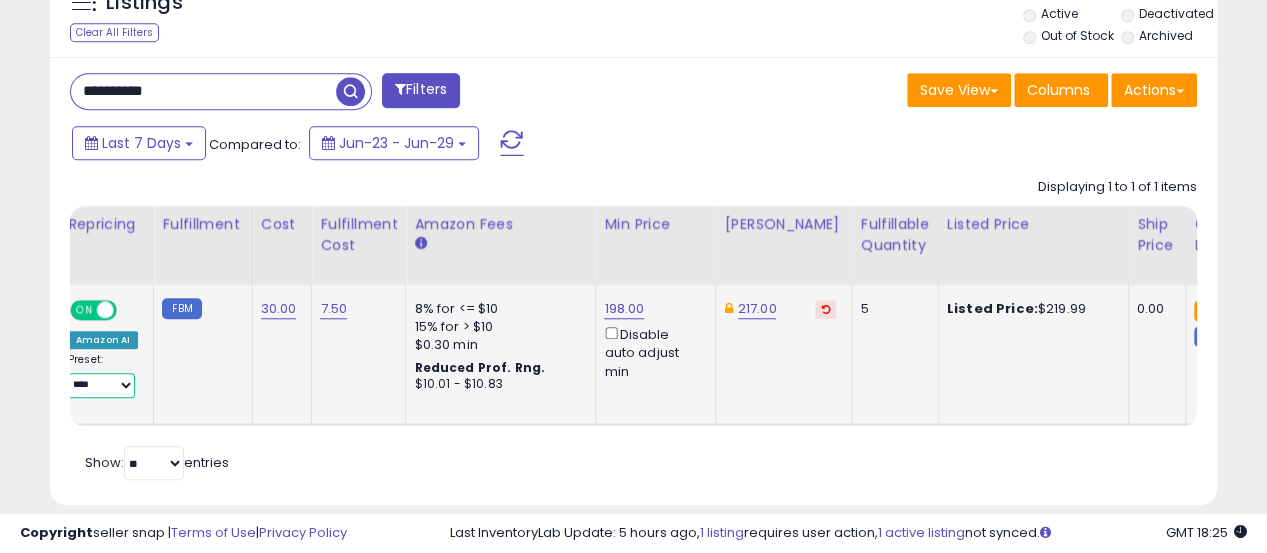 select on "**********" 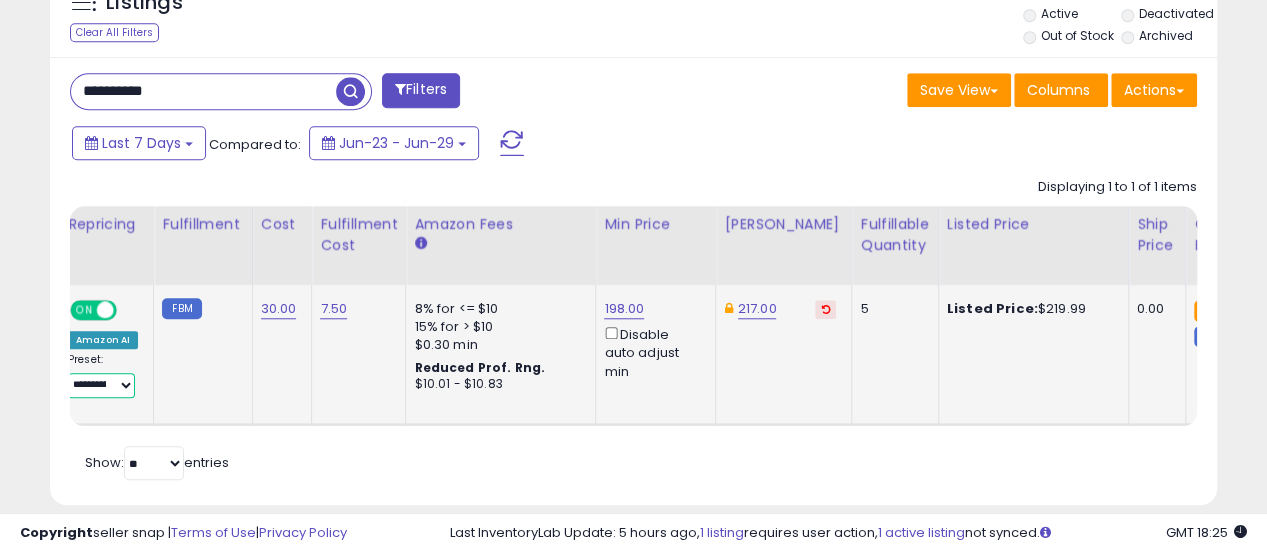 click on "**********" at bounding box center (101, 385) 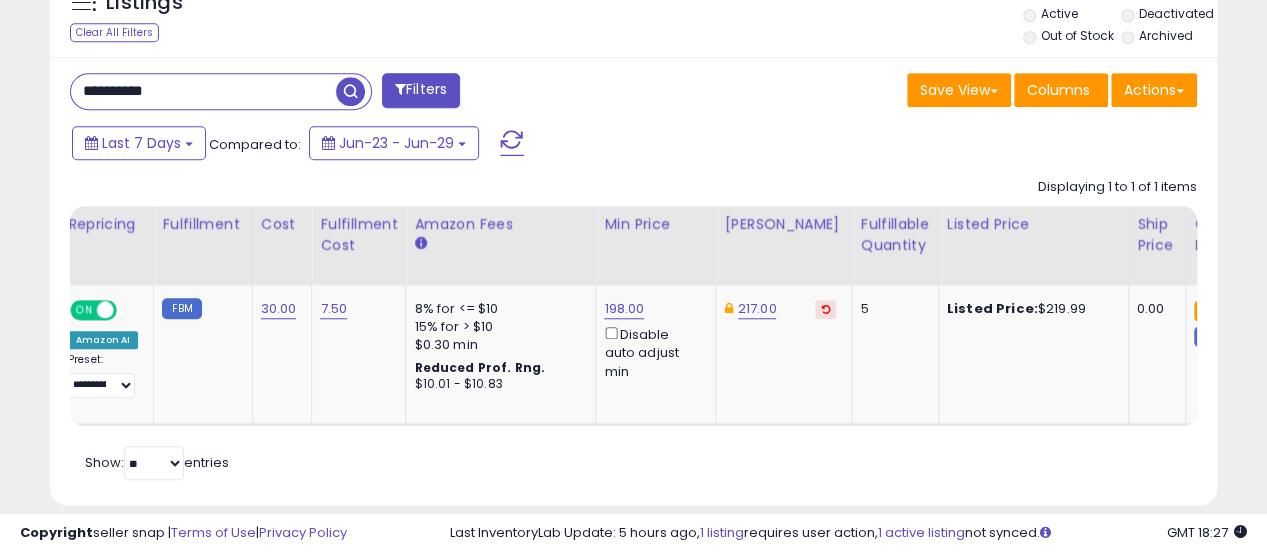 click on "**********" at bounding box center [203, 91] 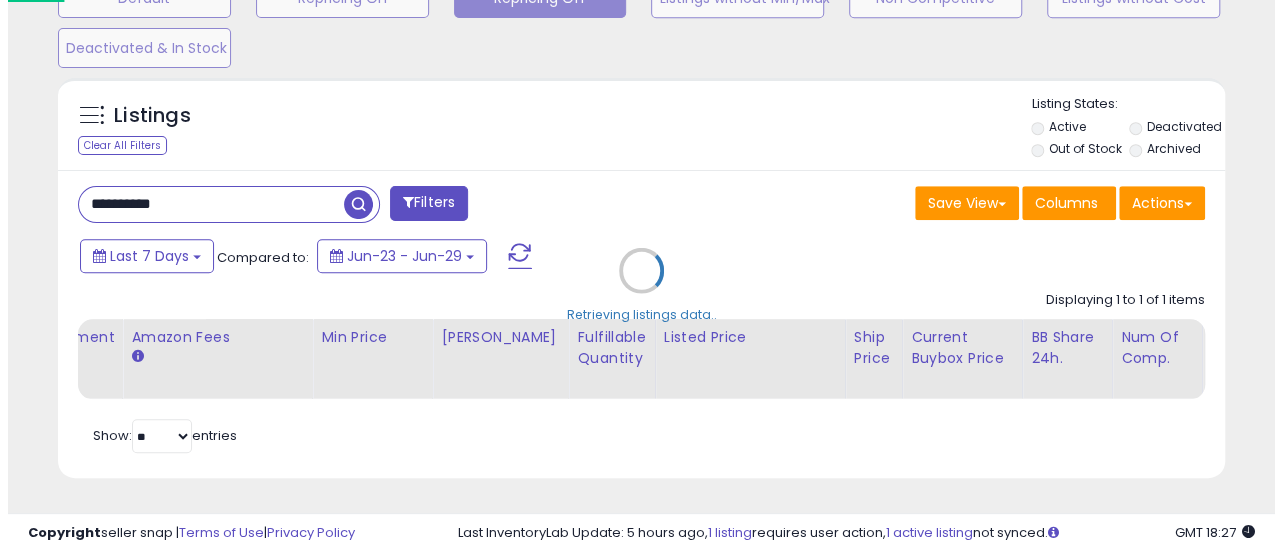 scroll, scrollTop: 665, scrollLeft: 0, axis: vertical 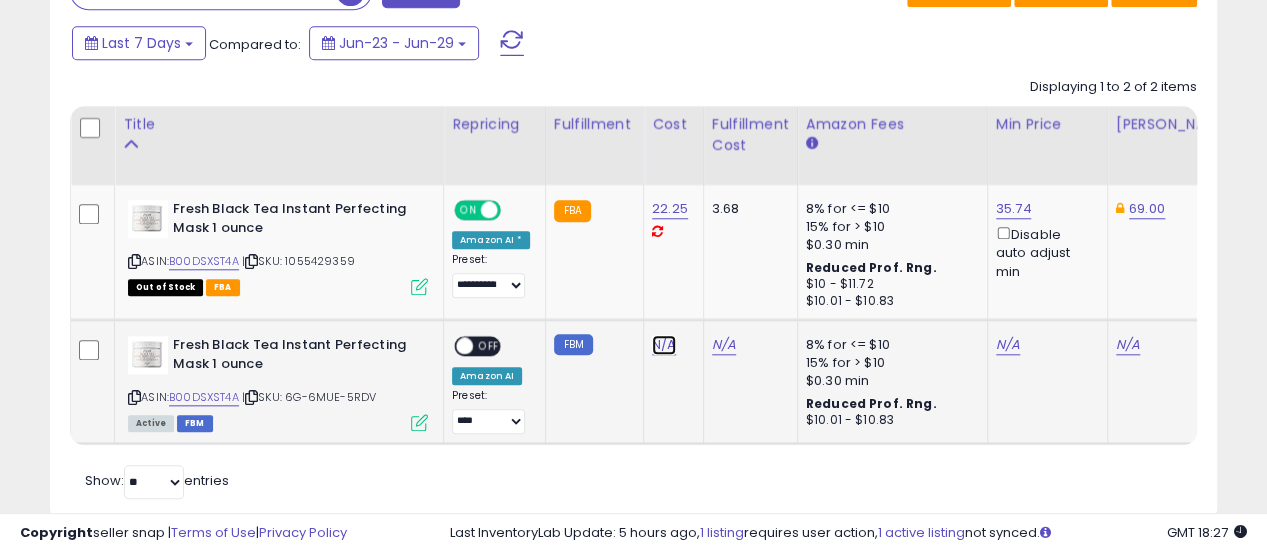 click on "N/A" at bounding box center [664, 345] 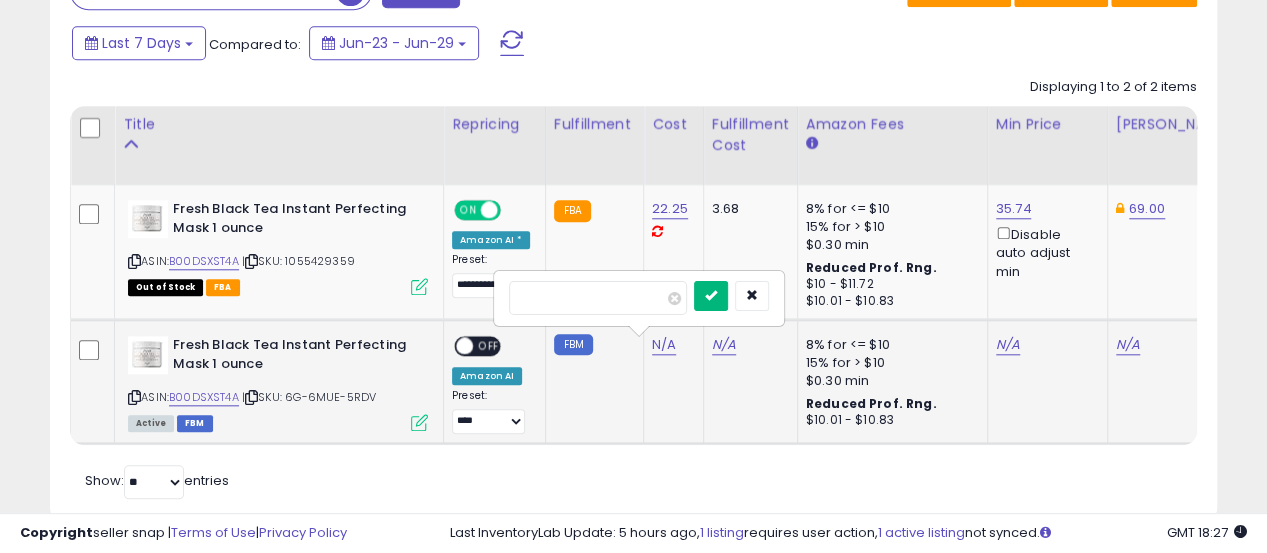 type on "*" 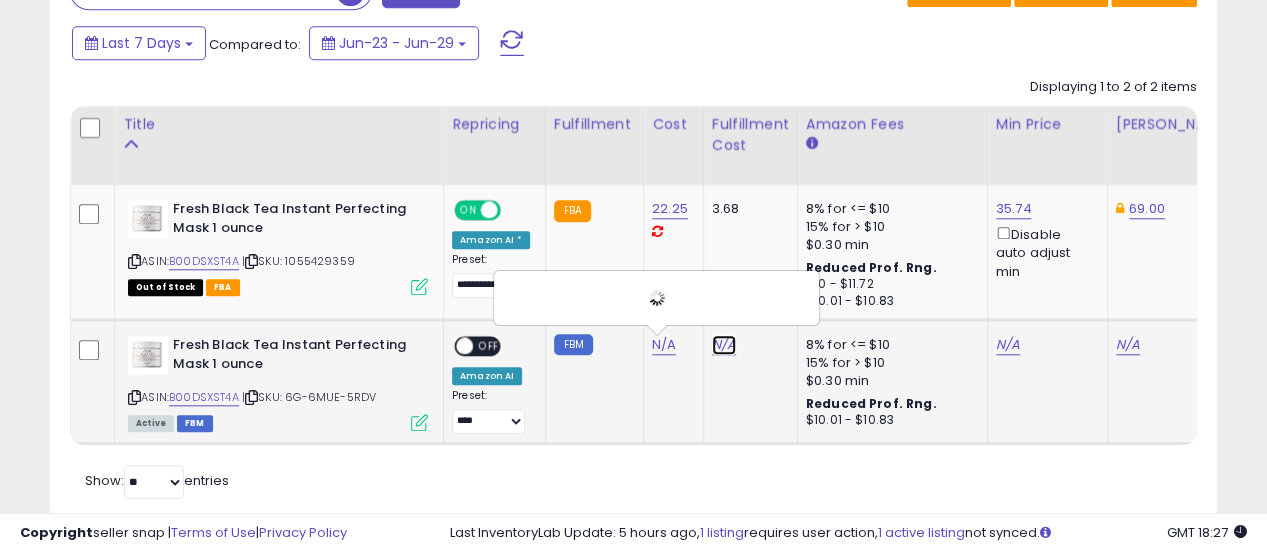 click on "N/A" at bounding box center (724, 345) 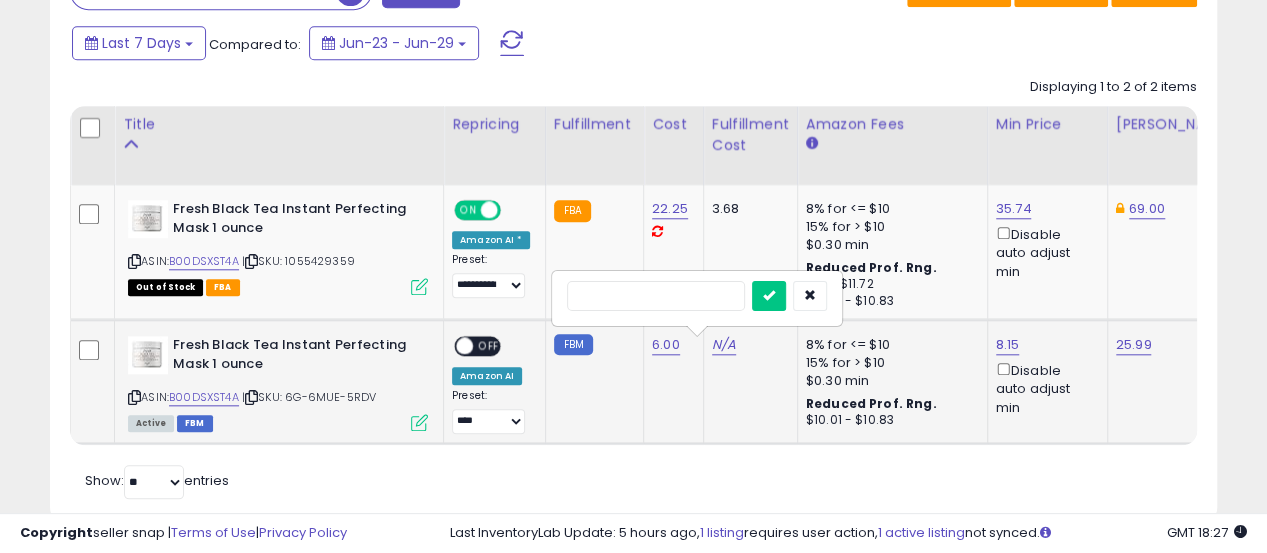 click at bounding box center (656, 296) 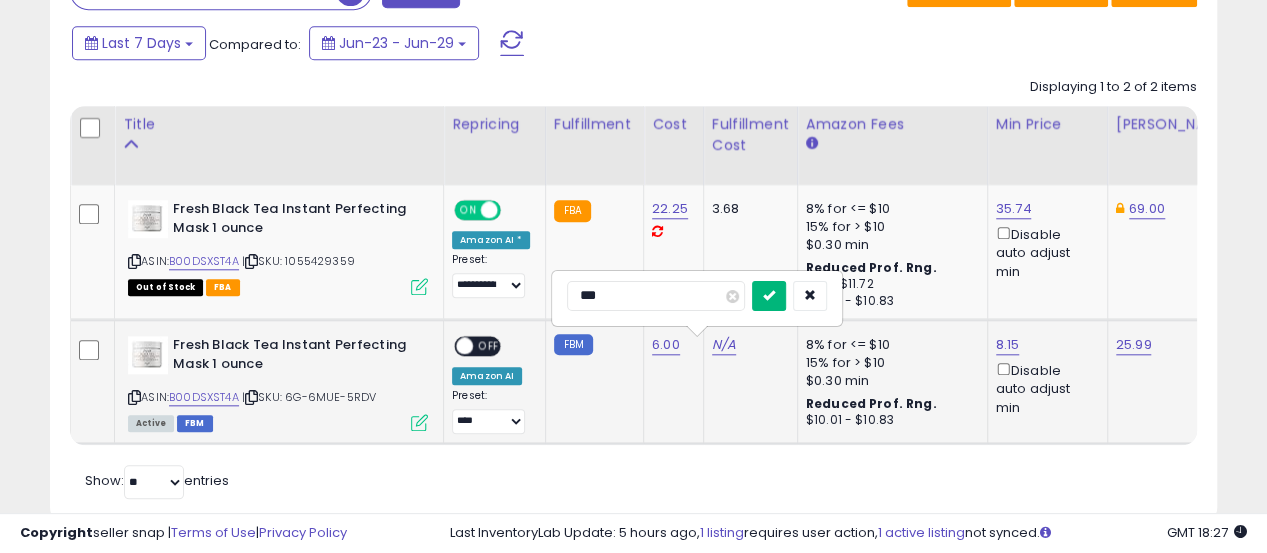 type on "***" 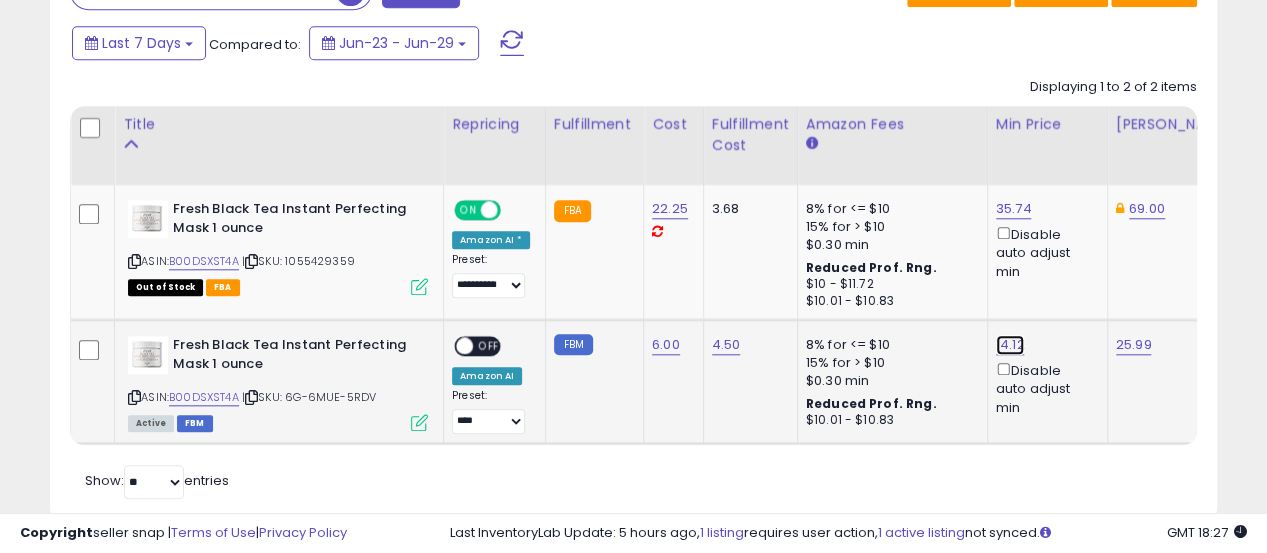 click on "14.12" at bounding box center (1014, 209) 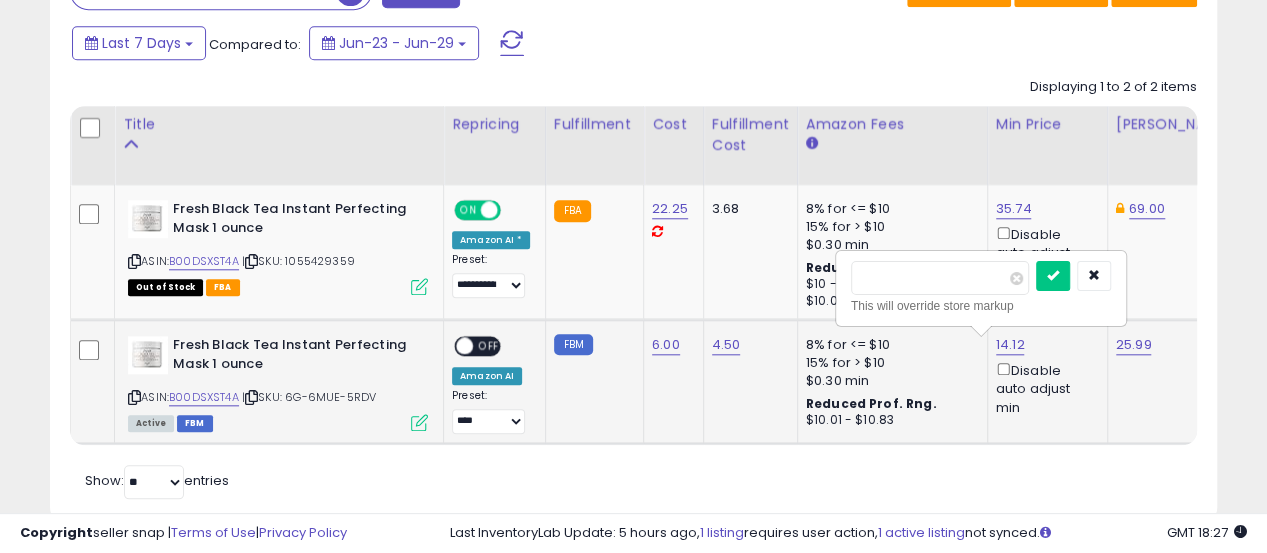 scroll, scrollTop: 0, scrollLeft: 2, axis: horizontal 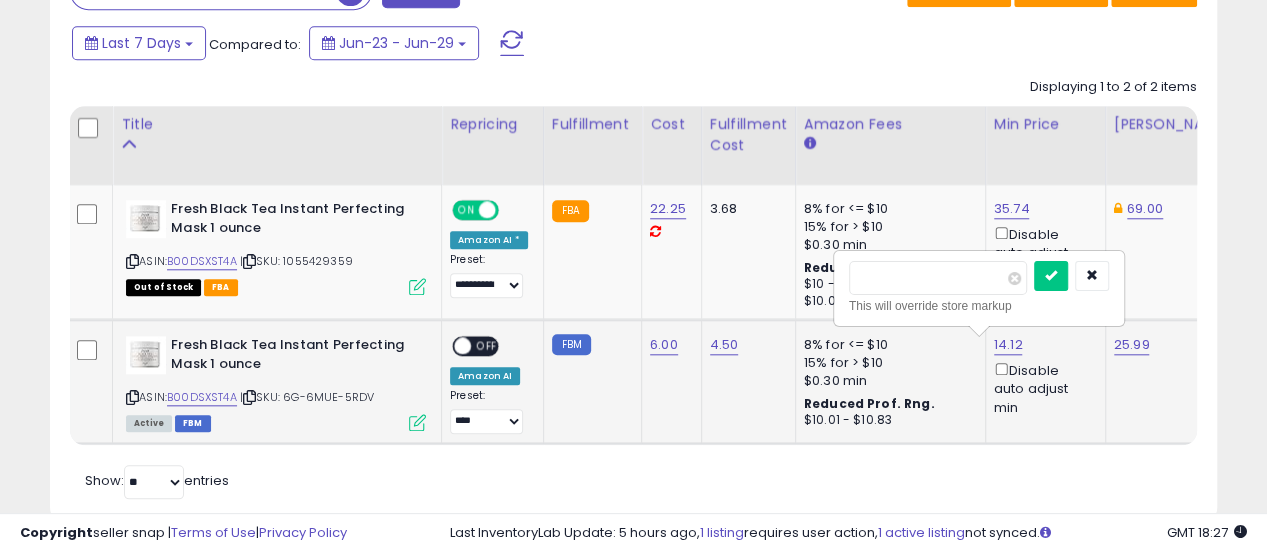 click on "*****" at bounding box center [938, 278] 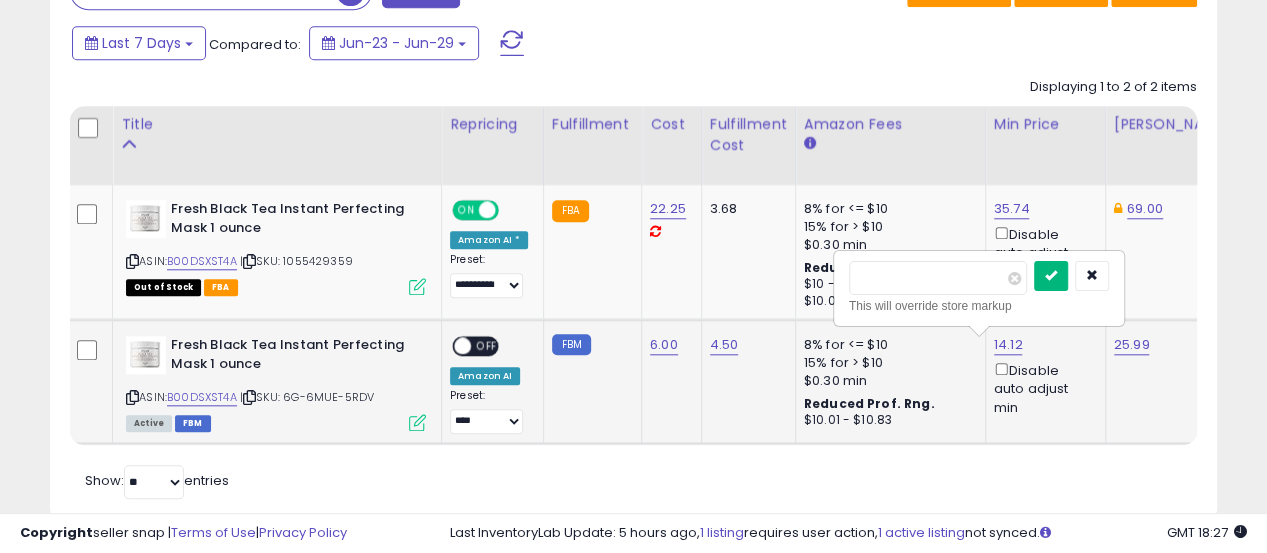 click at bounding box center (1051, 276) 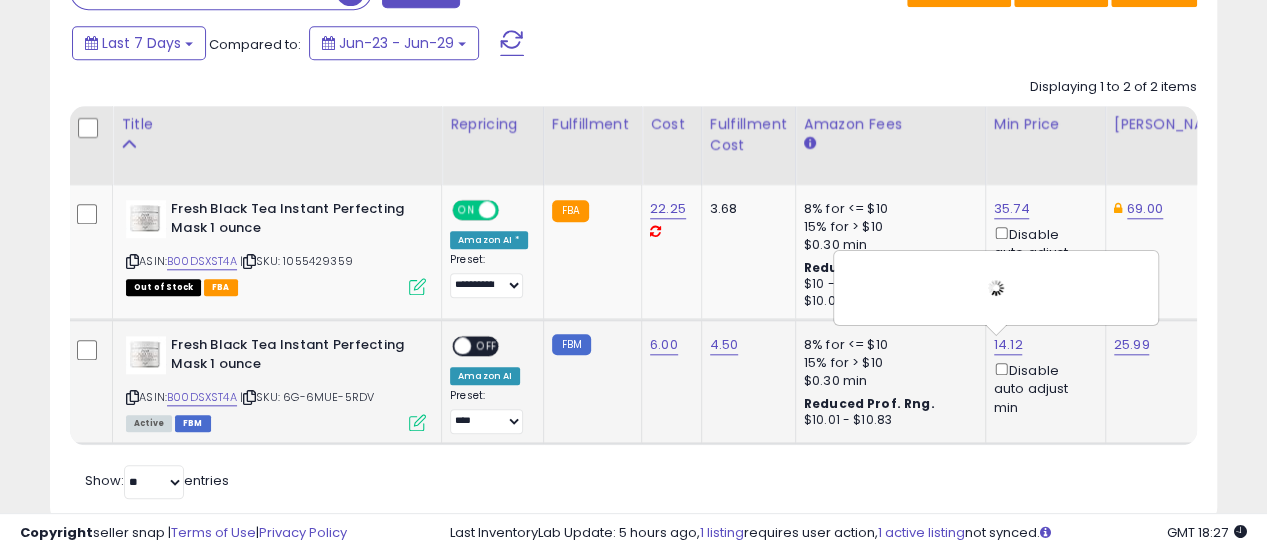 click on "25.99" 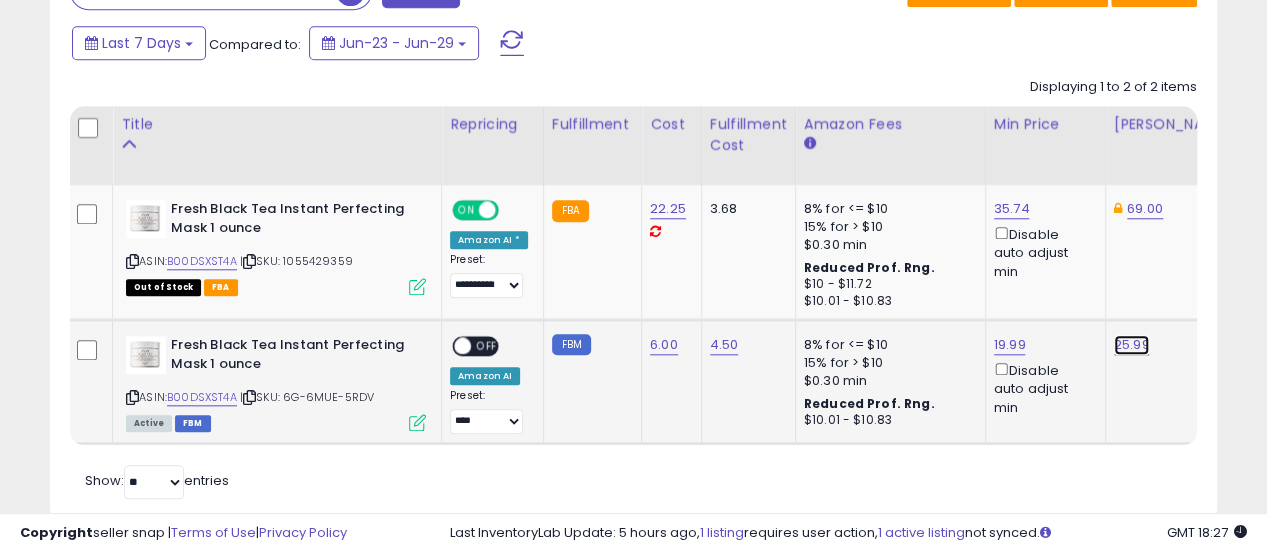 click on "25.99" at bounding box center [1132, 345] 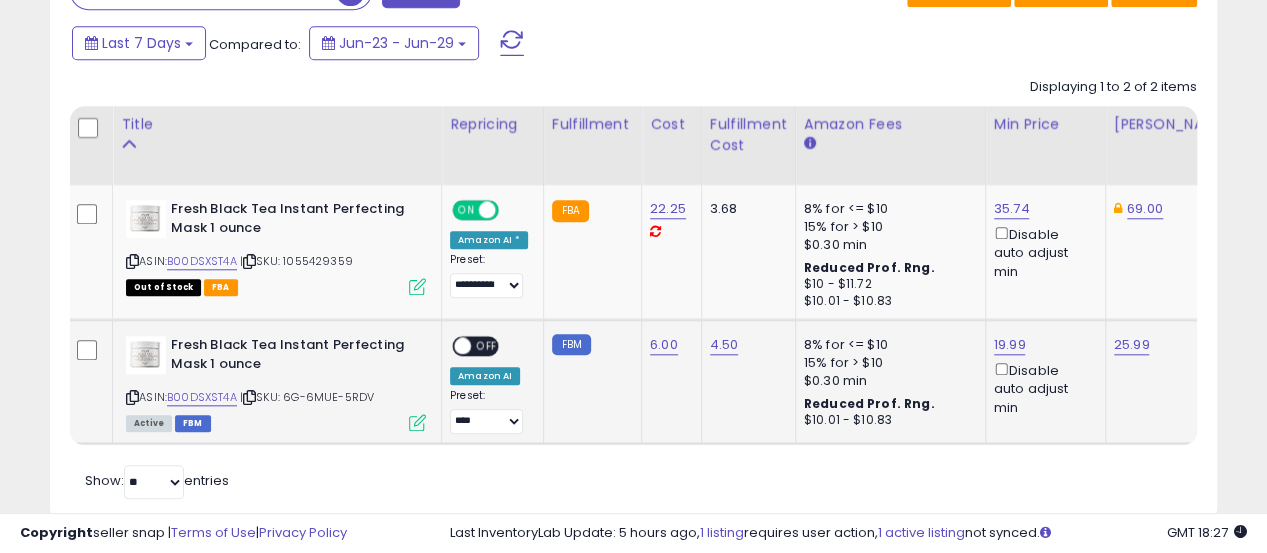 scroll, scrollTop: 0, scrollLeft: 126, axis: horizontal 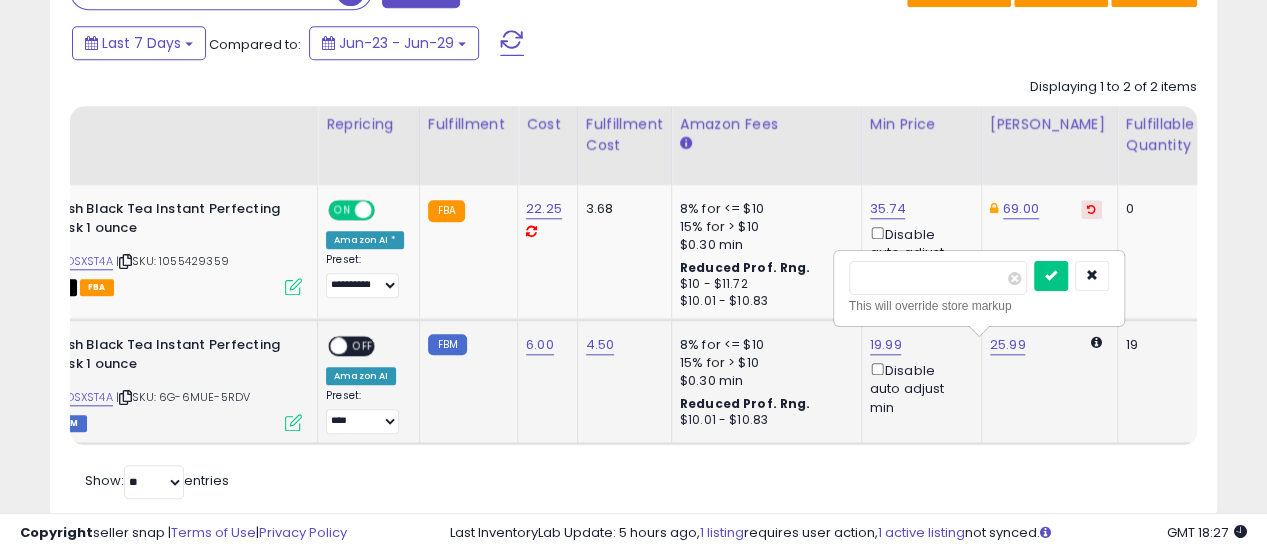 click on "*****" at bounding box center (938, 278) 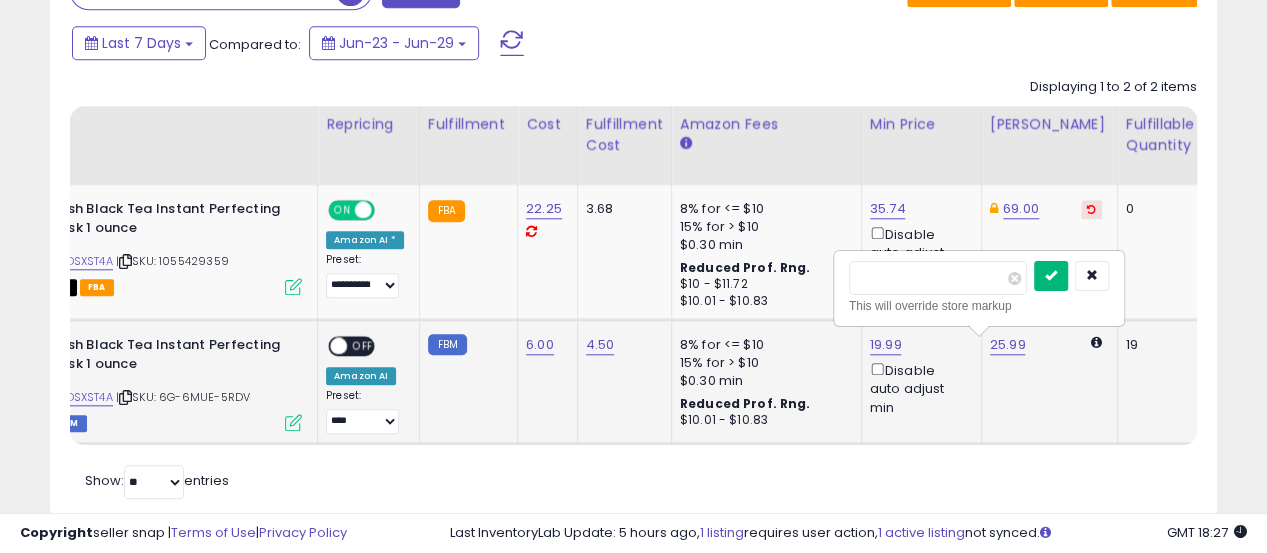 type on "*****" 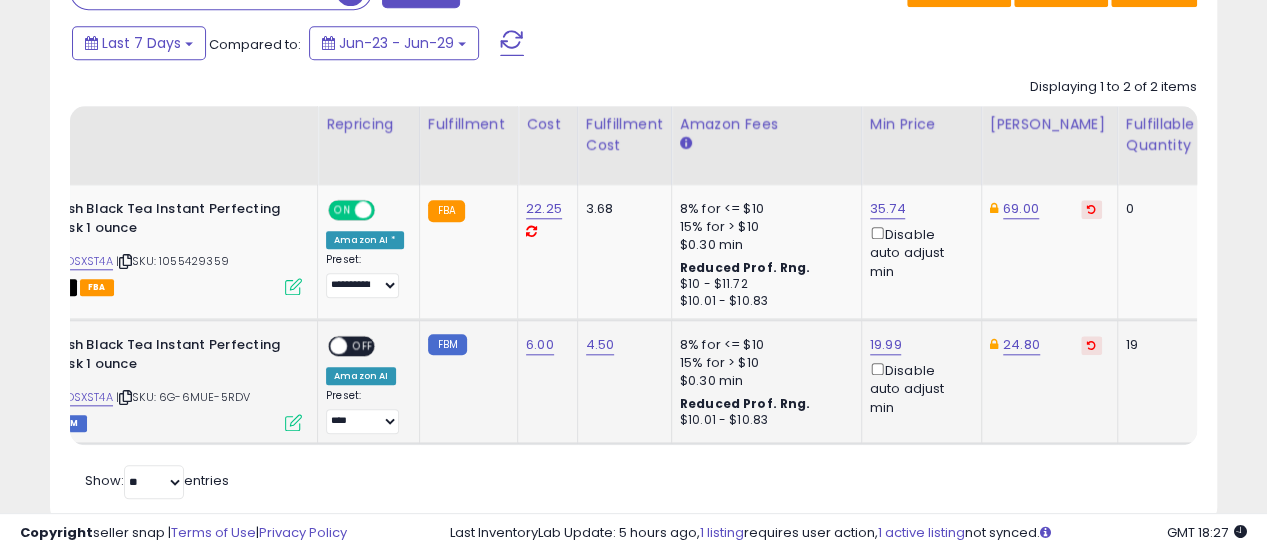 click on "**********" 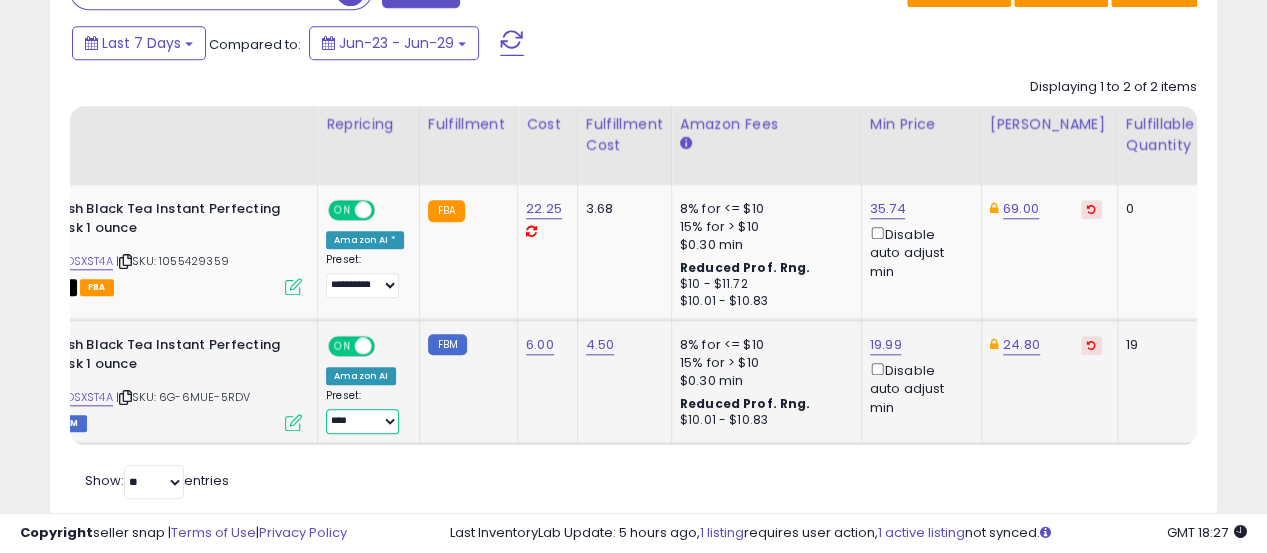 click on "**********" at bounding box center (362, 421) 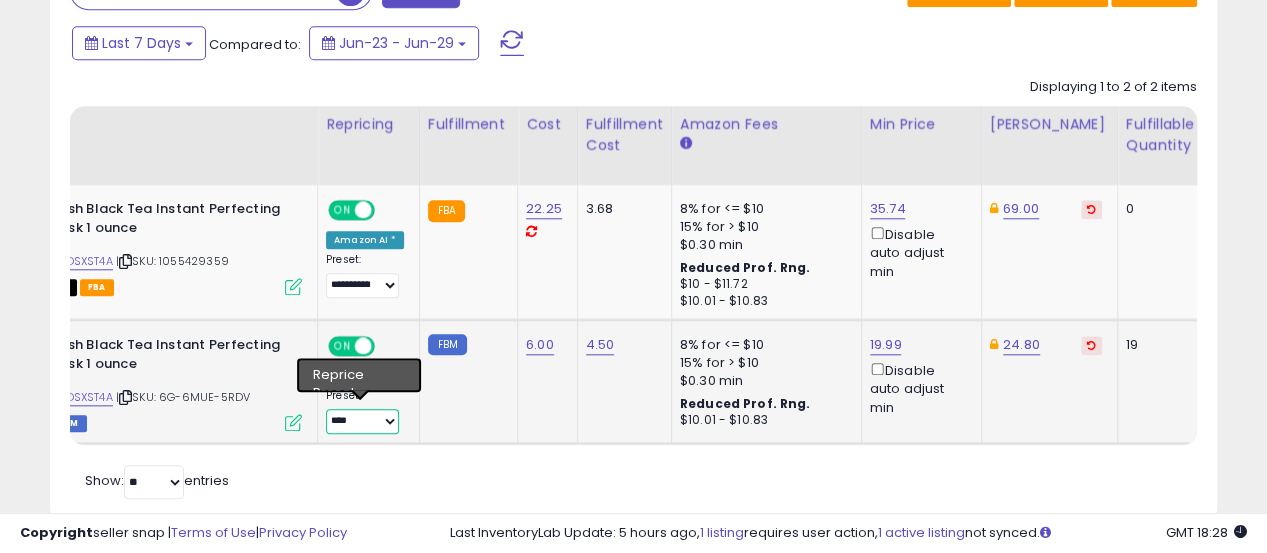 select on "**********" 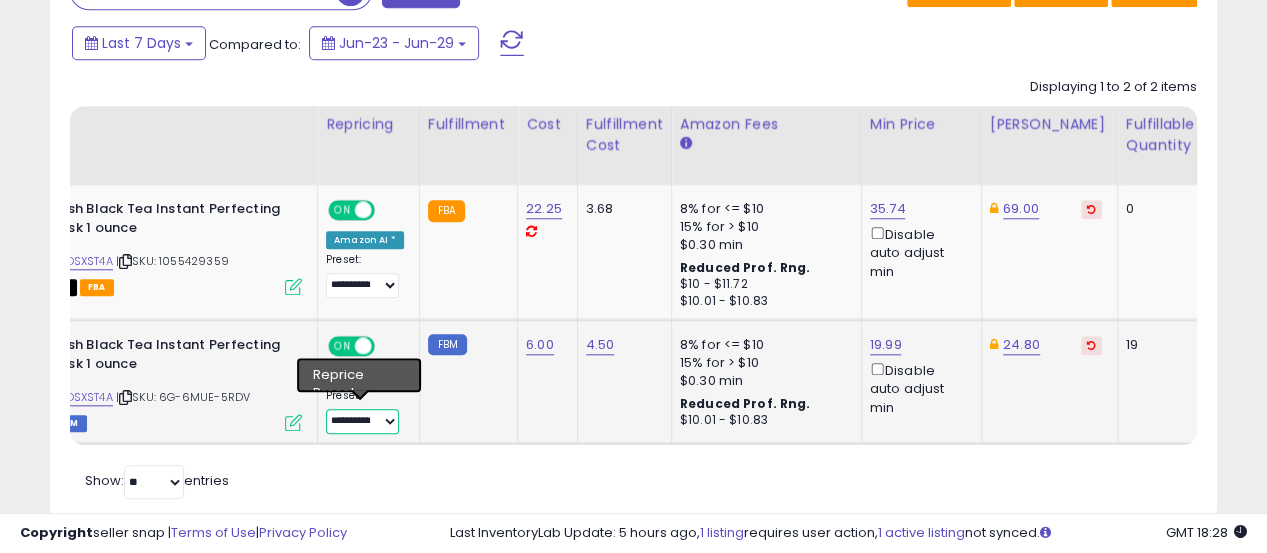 click on "**********" at bounding box center [362, 421] 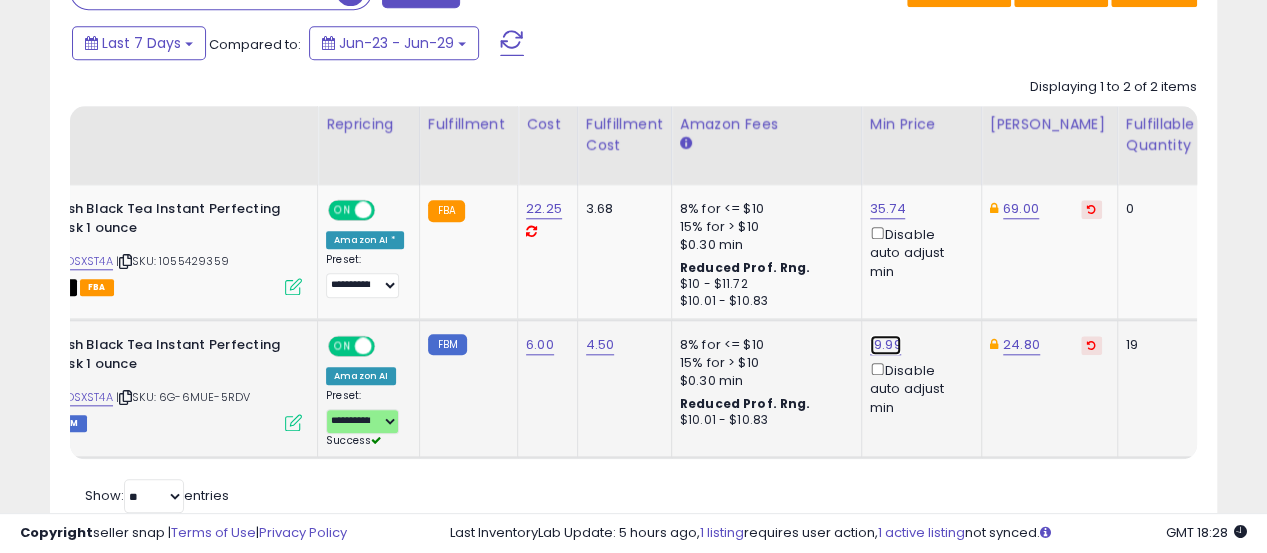 click on "19.99" at bounding box center [888, 209] 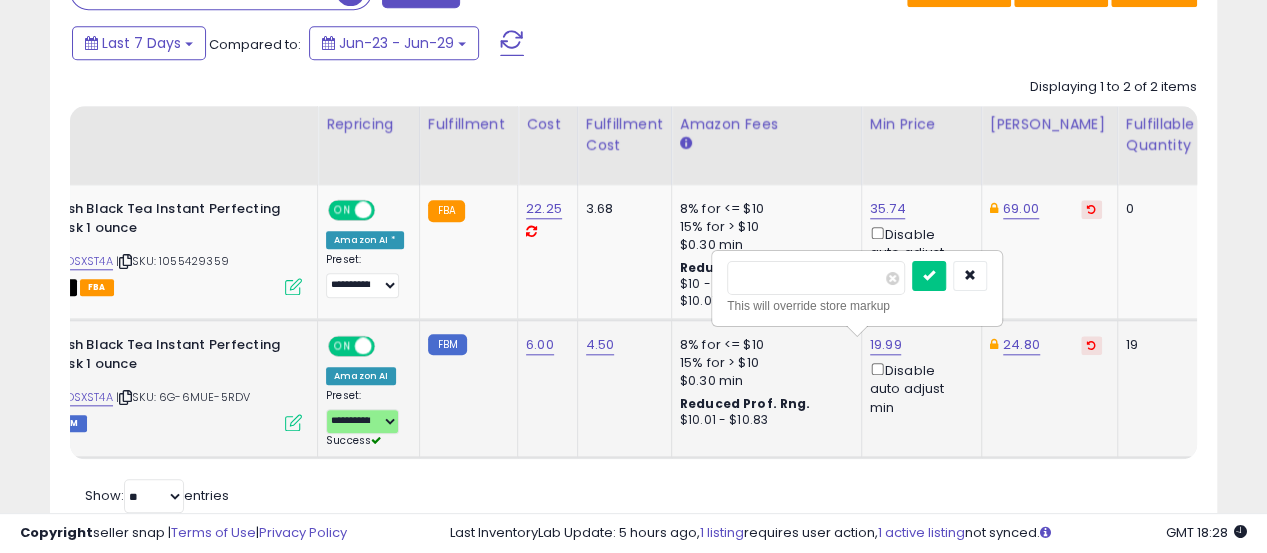 click on "*****" at bounding box center (816, 278) 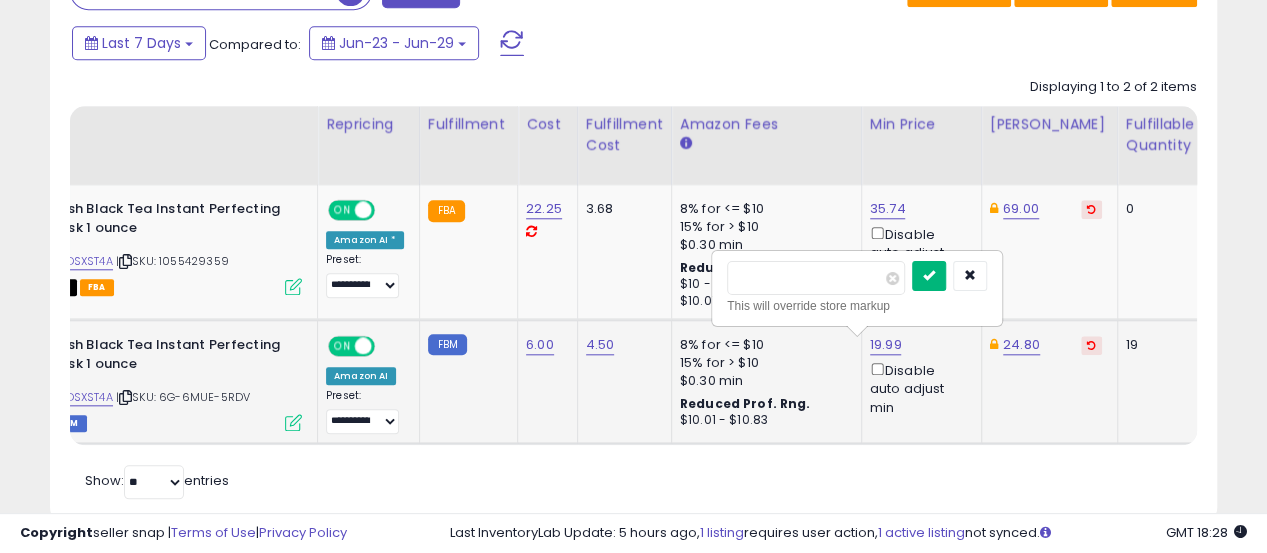 type on "*****" 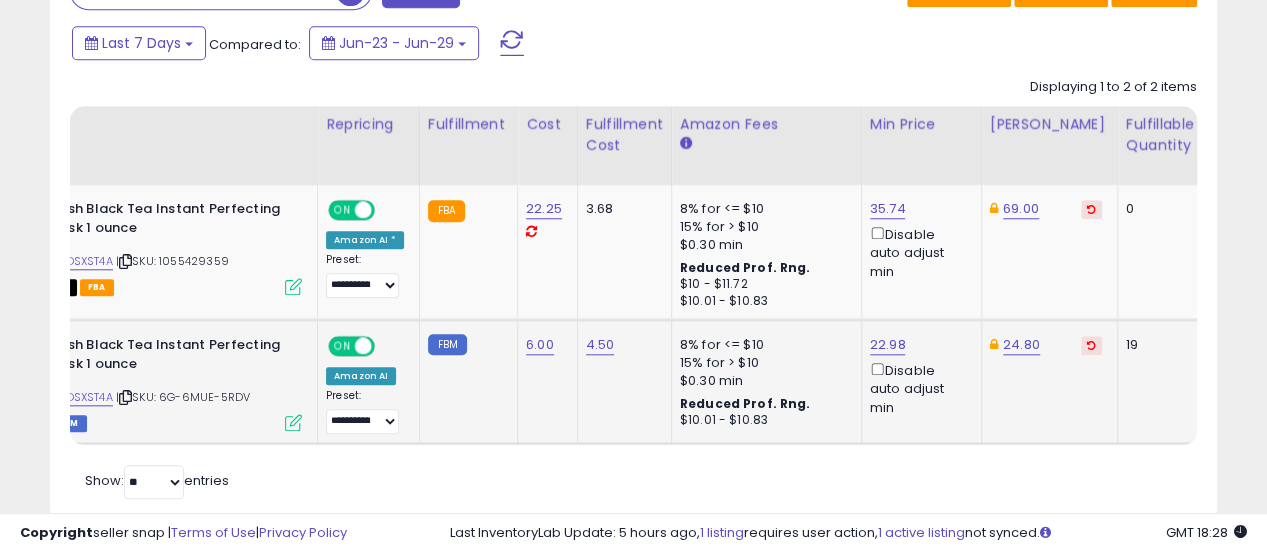 scroll, scrollTop: 0, scrollLeft: 363, axis: horizontal 